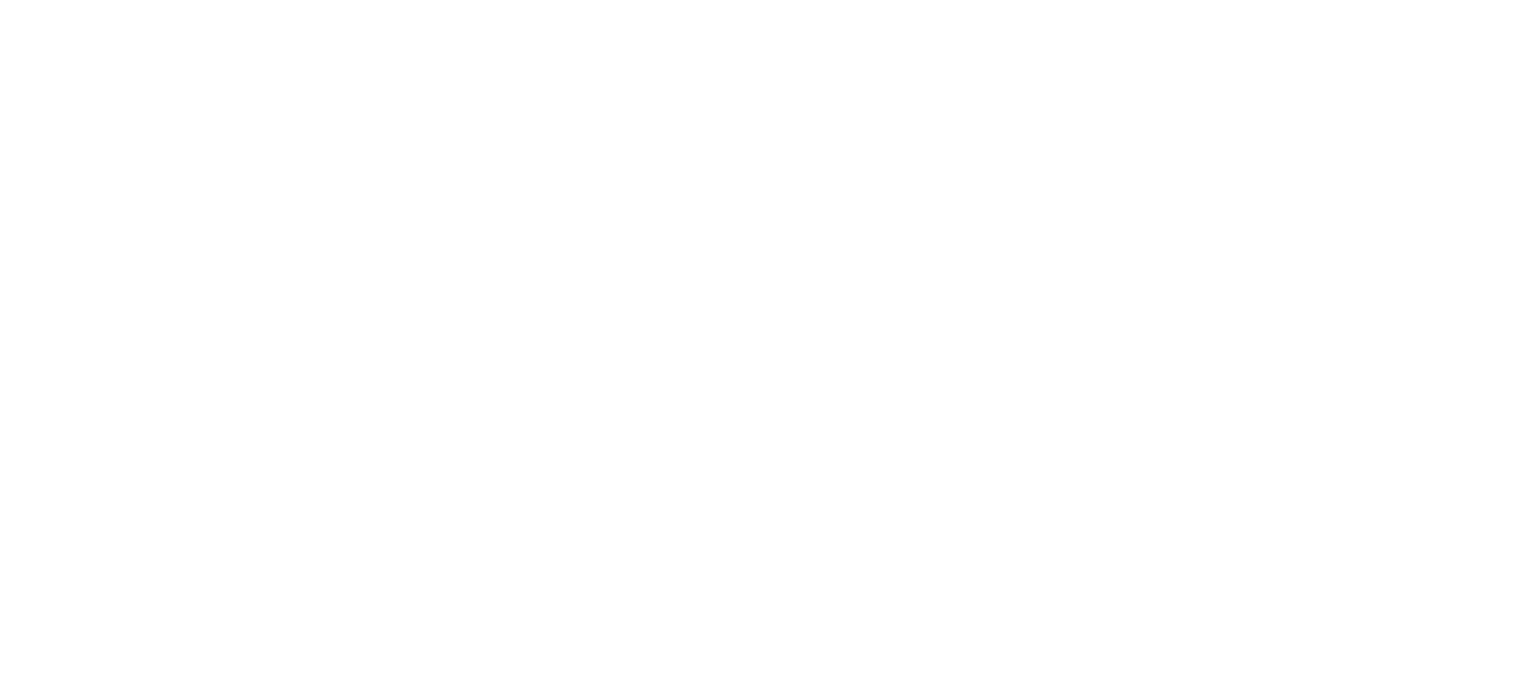 scroll, scrollTop: 0, scrollLeft: 0, axis: both 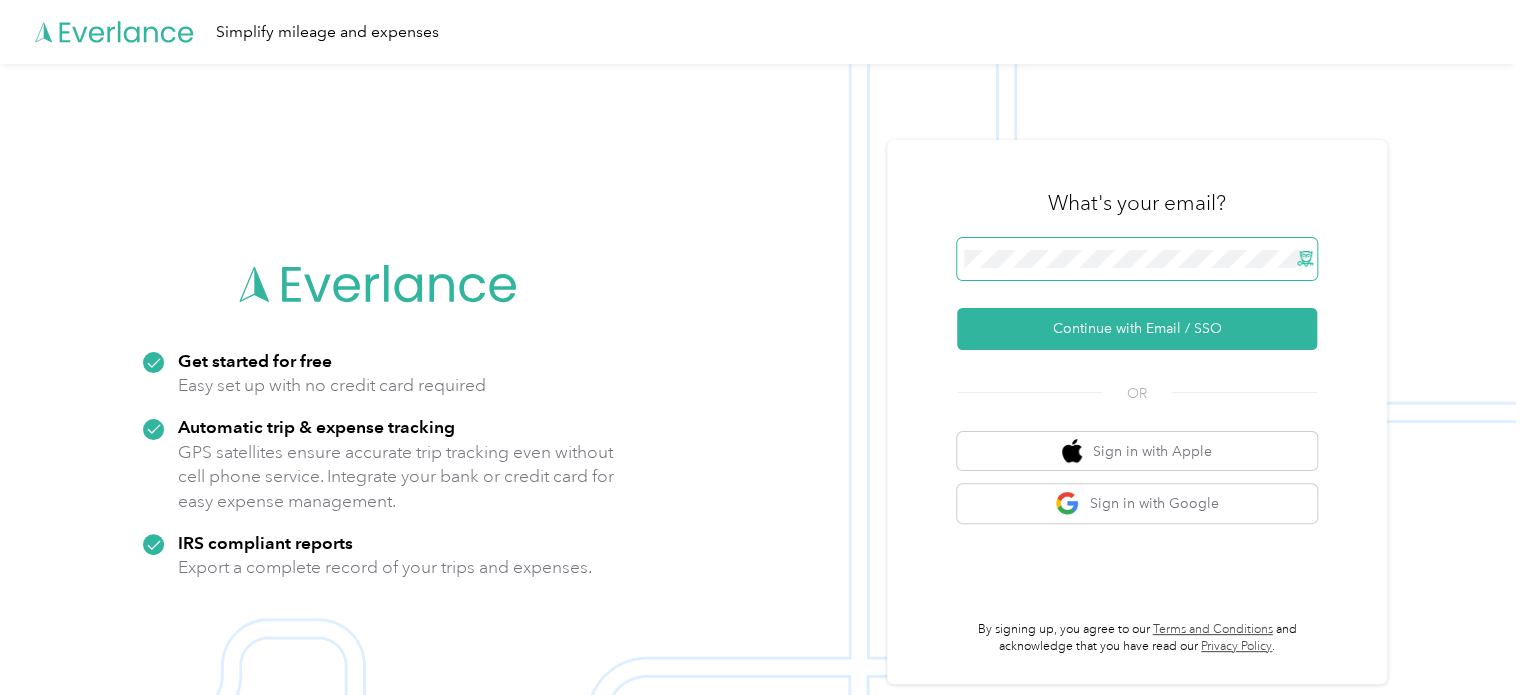 click at bounding box center [1305, 259] 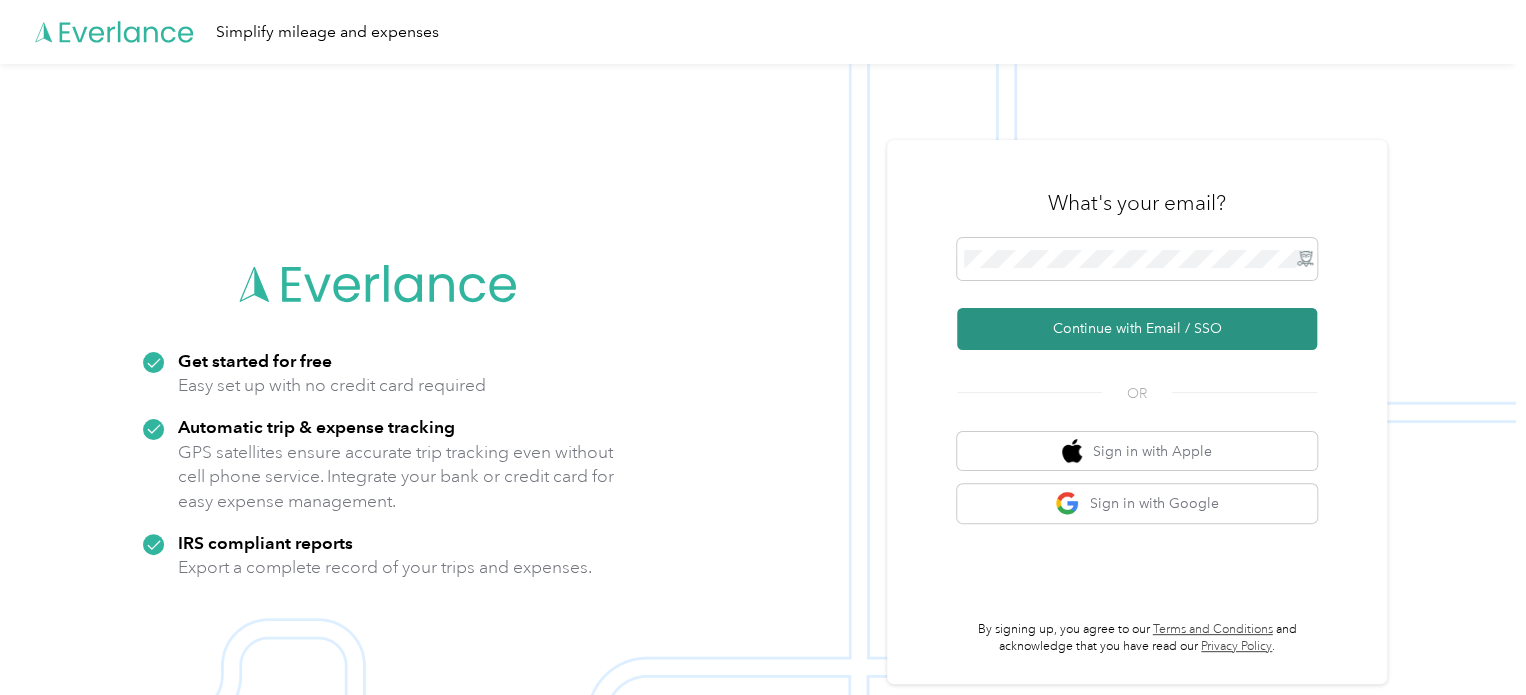 click on "Continue with Email / SSO" at bounding box center (1137, 329) 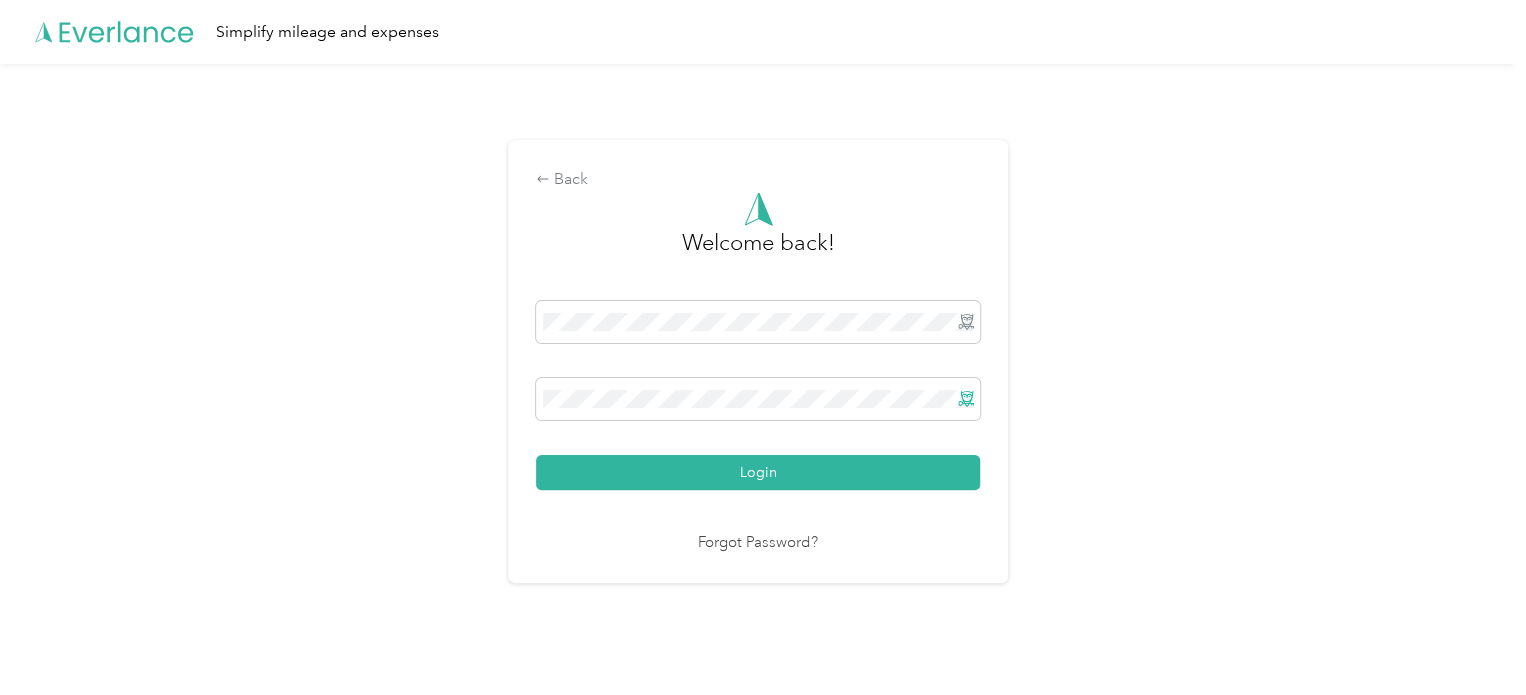 click at bounding box center [966, 399] 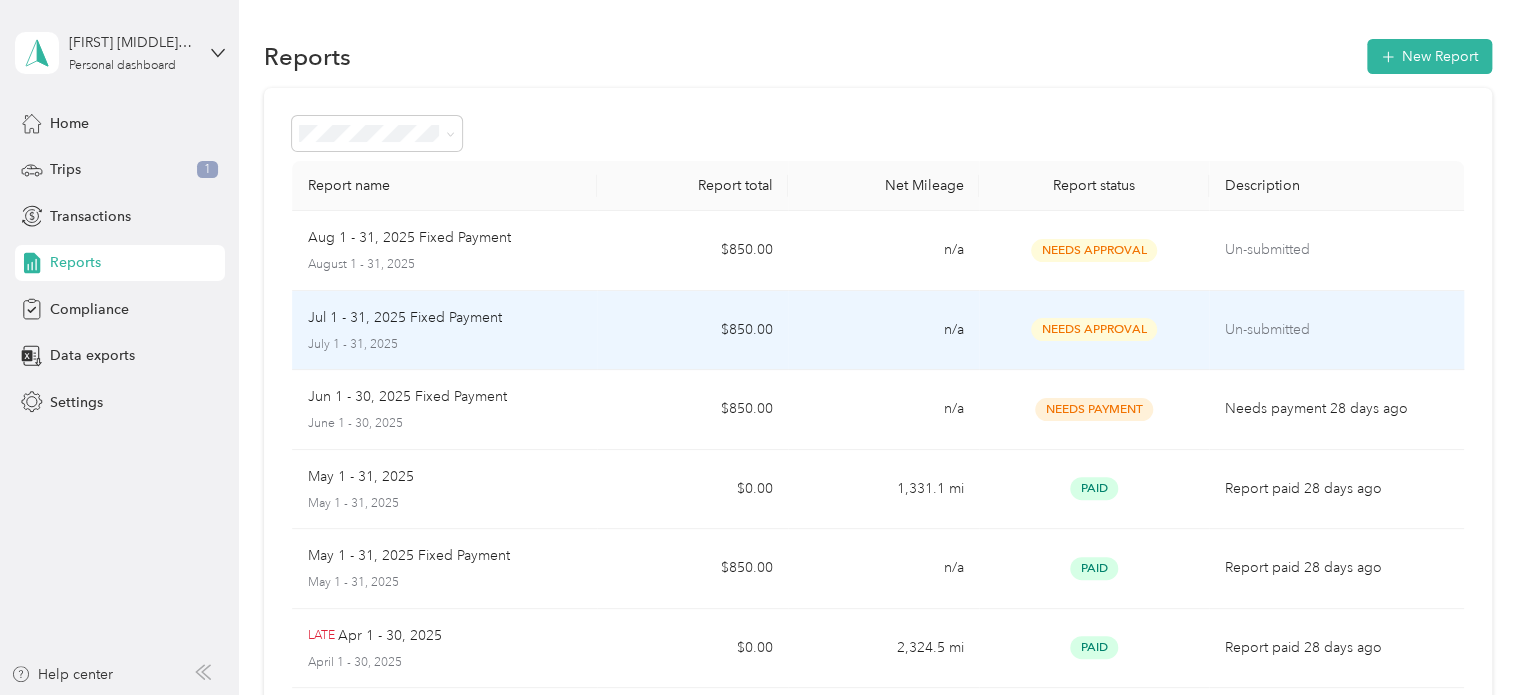 click on "Needs Approval" at bounding box center (1094, 329) 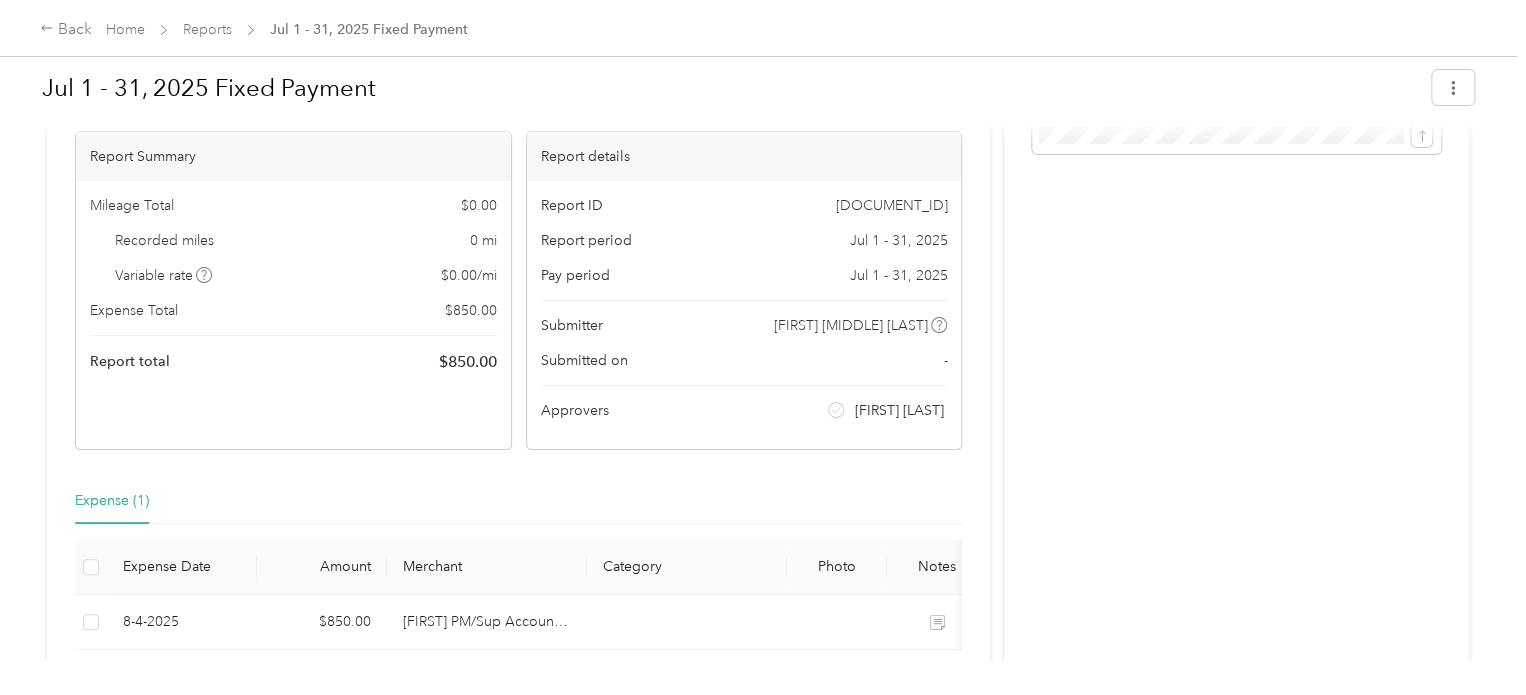 scroll, scrollTop: 0, scrollLeft: 0, axis: both 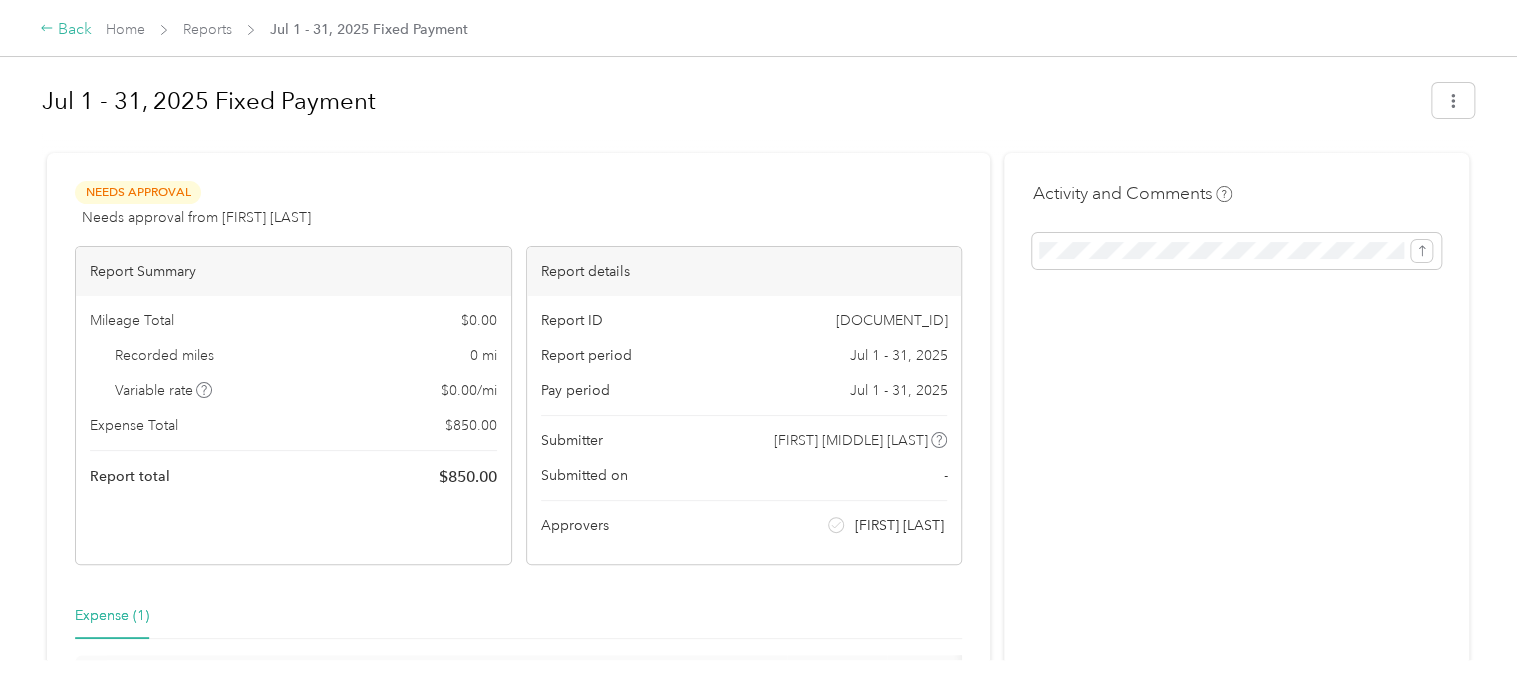 click on "Back" at bounding box center [66, 30] 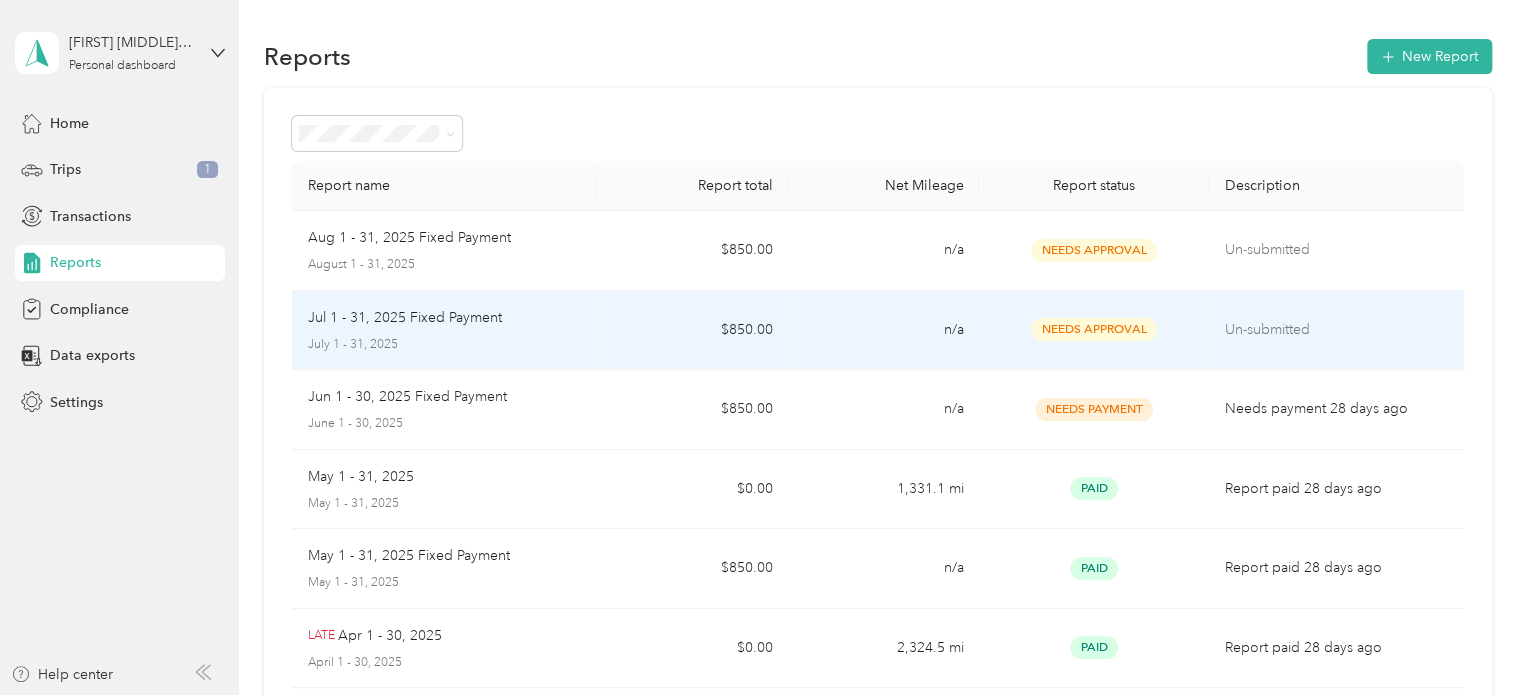 click on "Needs Approval" at bounding box center [1093, 329] 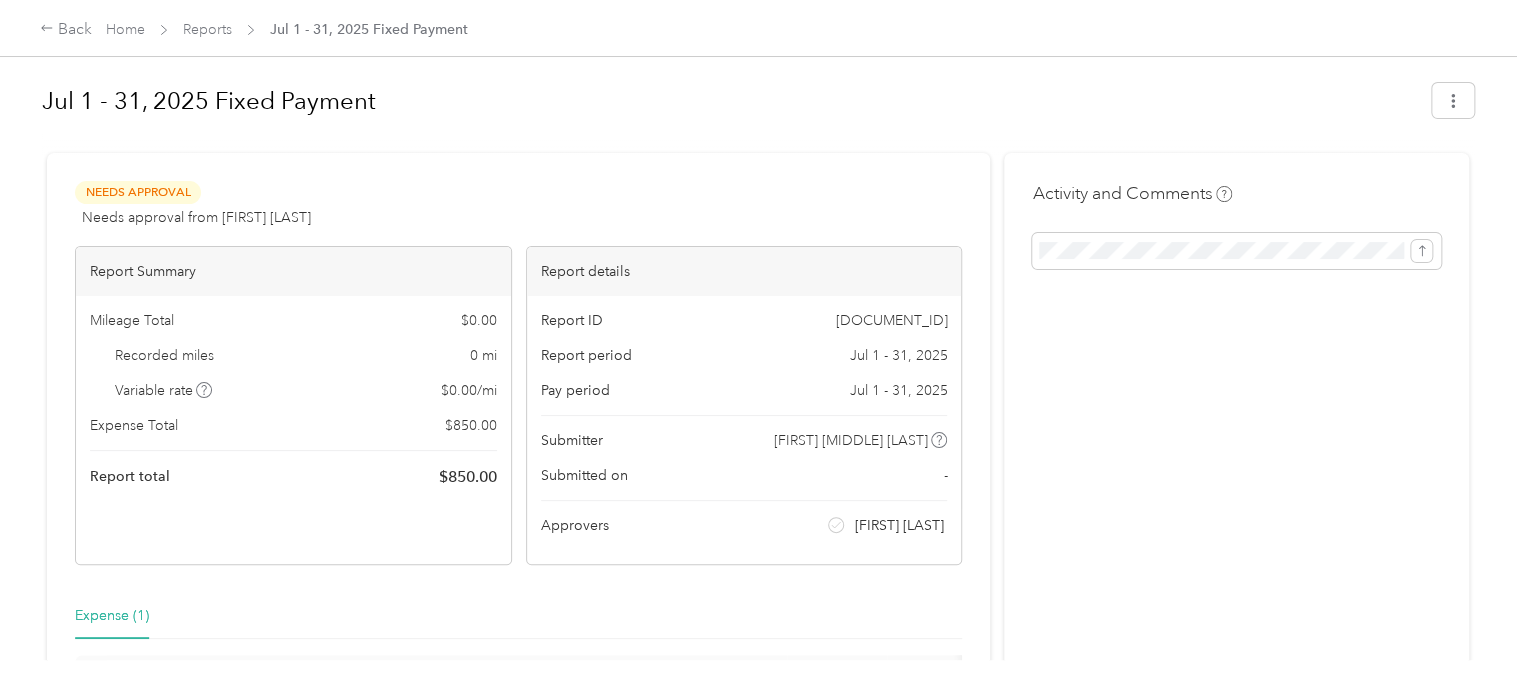 click on "Needs Approval Needs approval from [FIRST] [LAST] View  activity & comments" at bounding box center (518, 205) 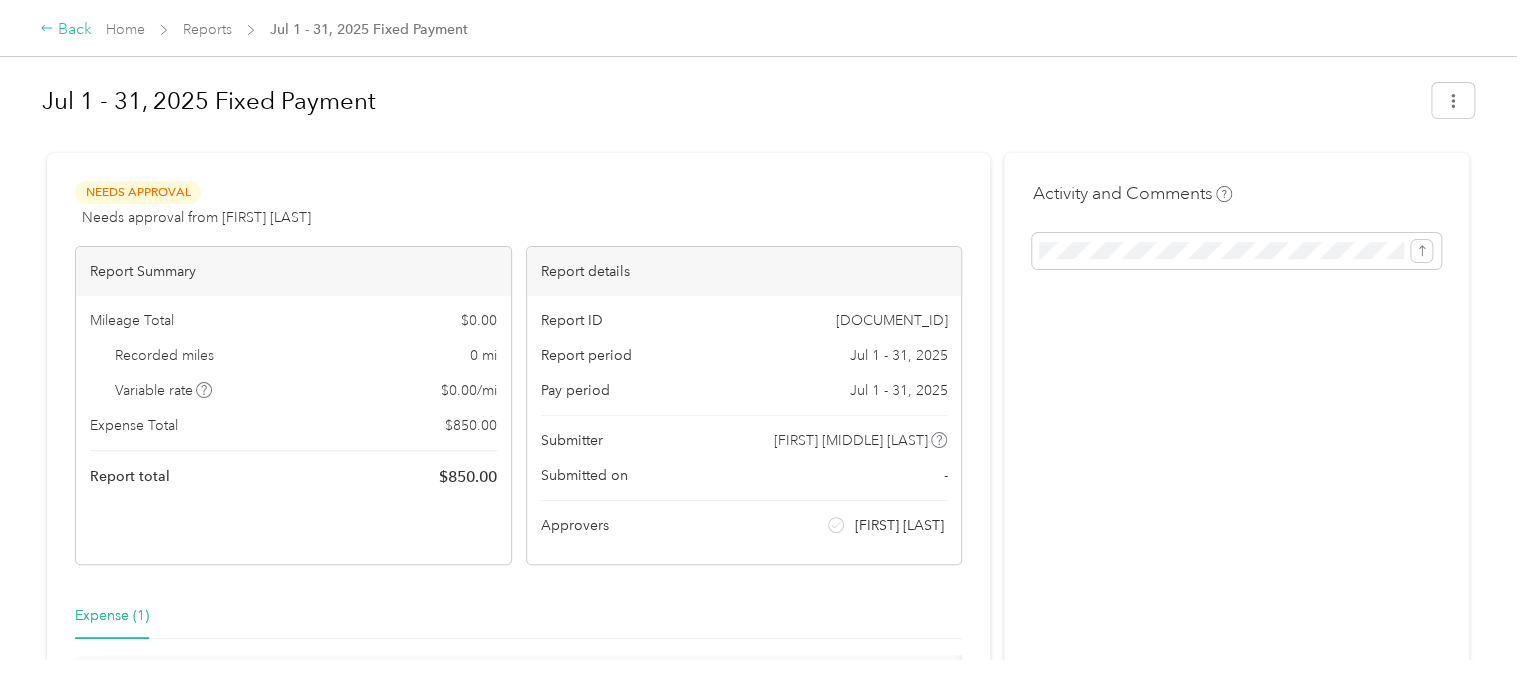 click on "Back" at bounding box center [66, 30] 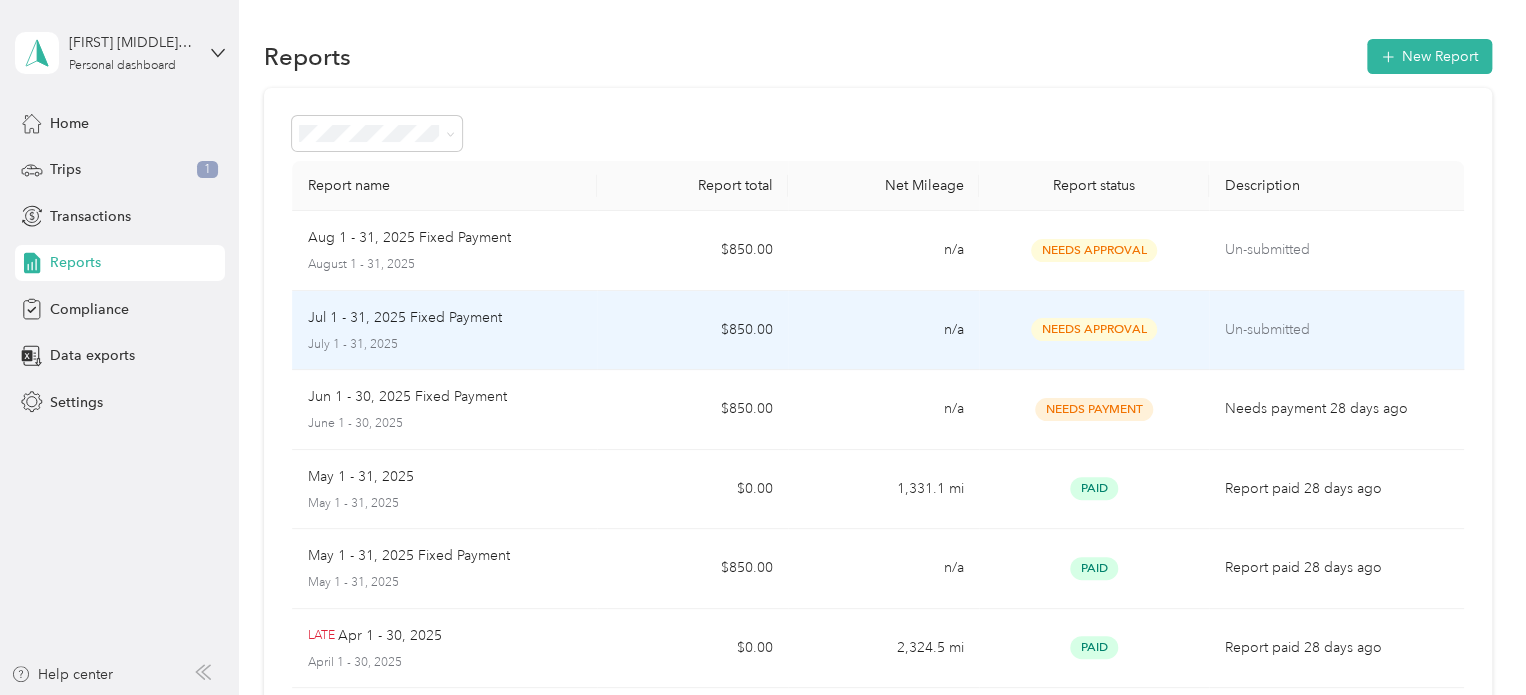 click on "Un-submitted" at bounding box center (1336, 330) 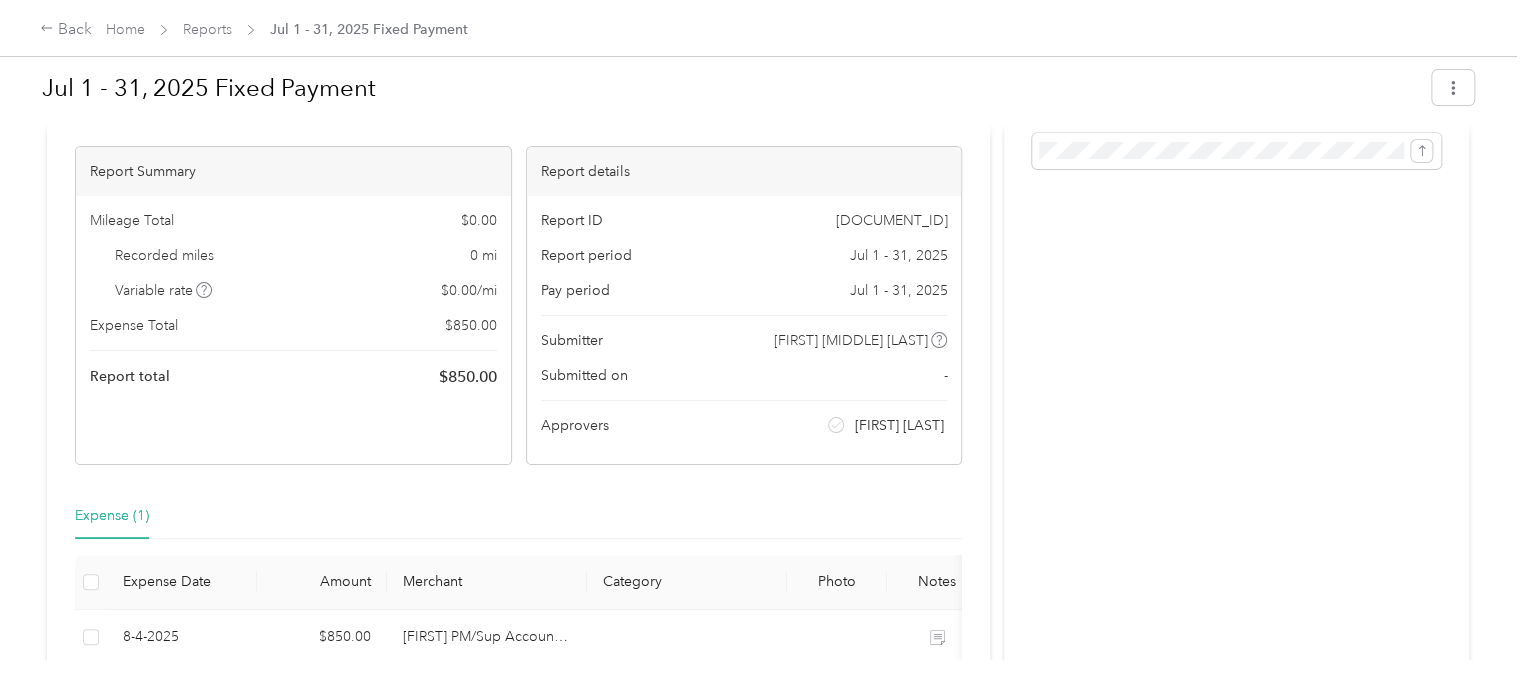 scroll, scrollTop: 268, scrollLeft: 0, axis: vertical 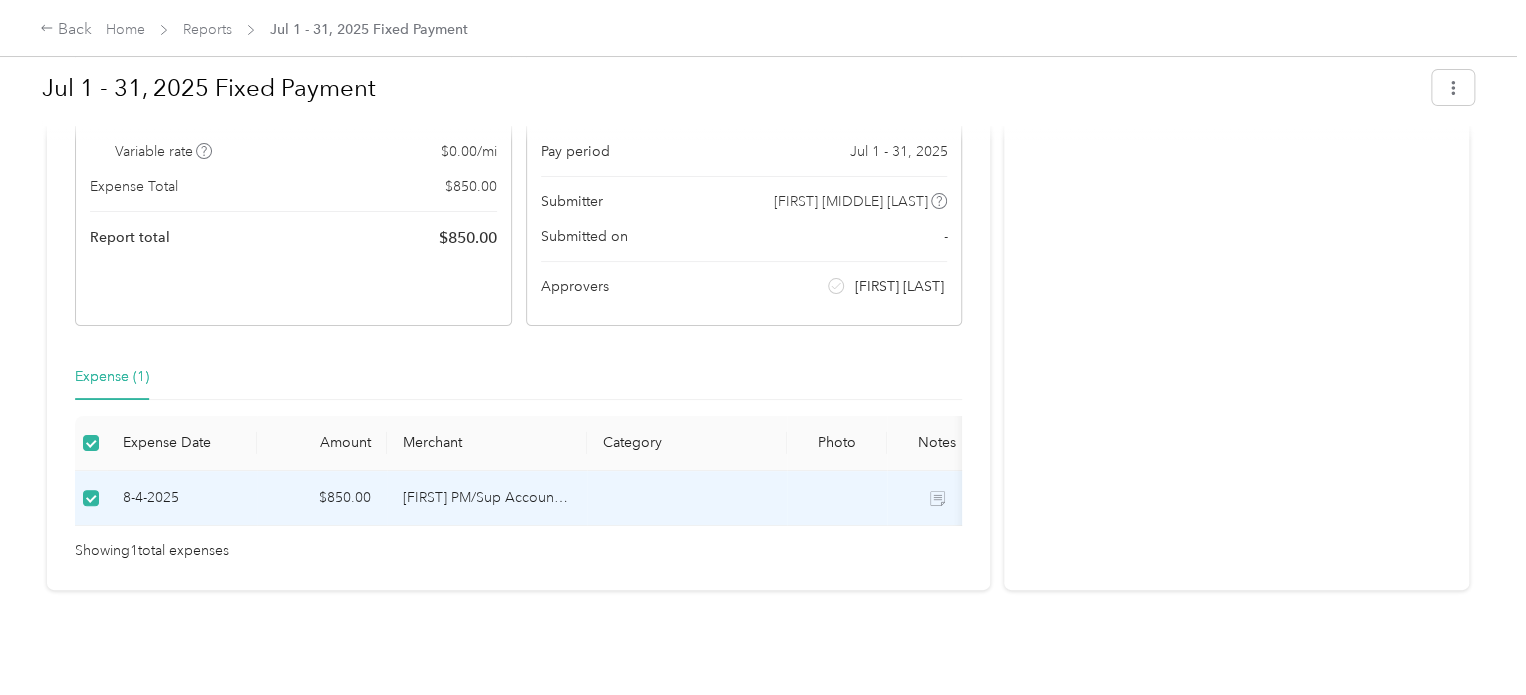 click on "Expense (1)" at bounding box center [518, 377] 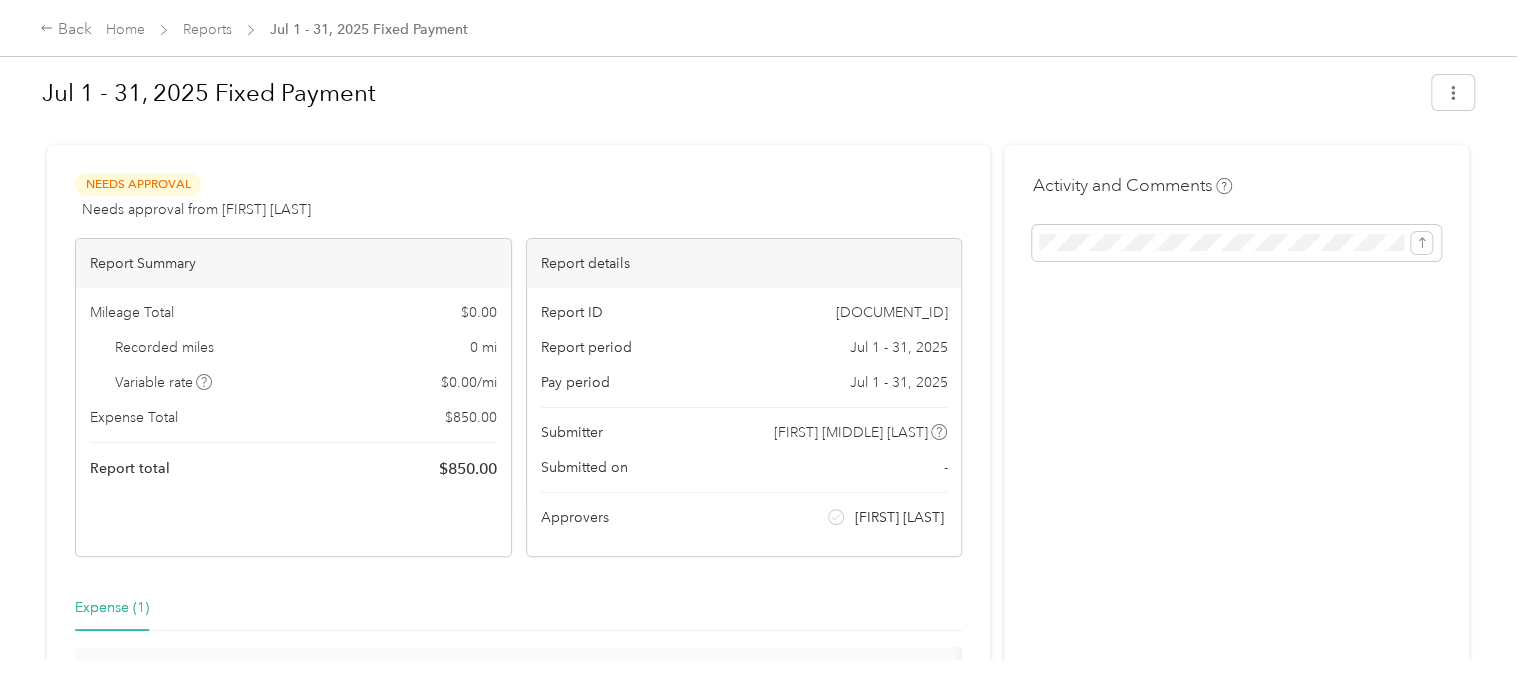 scroll, scrollTop: 0, scrollLeft: 0, axis: both 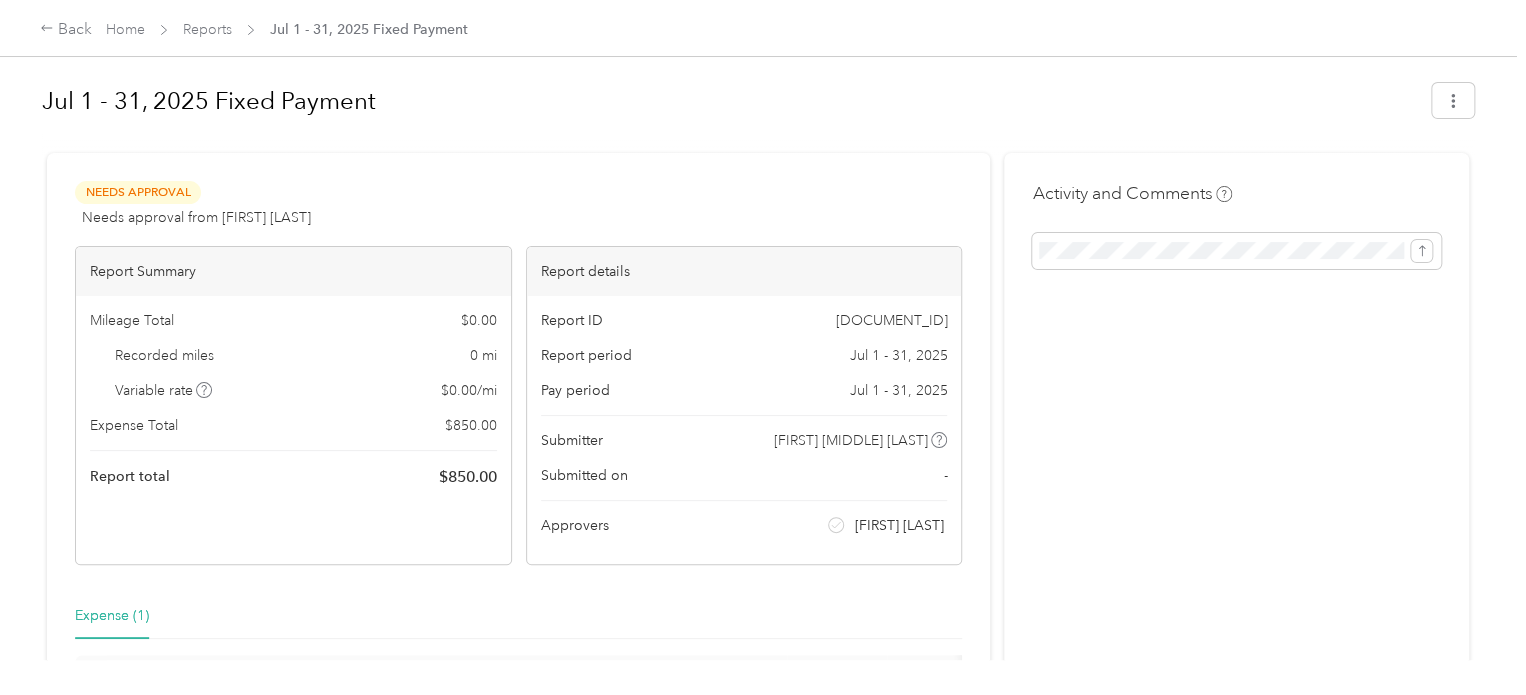 click at bounding box center [758, 144] 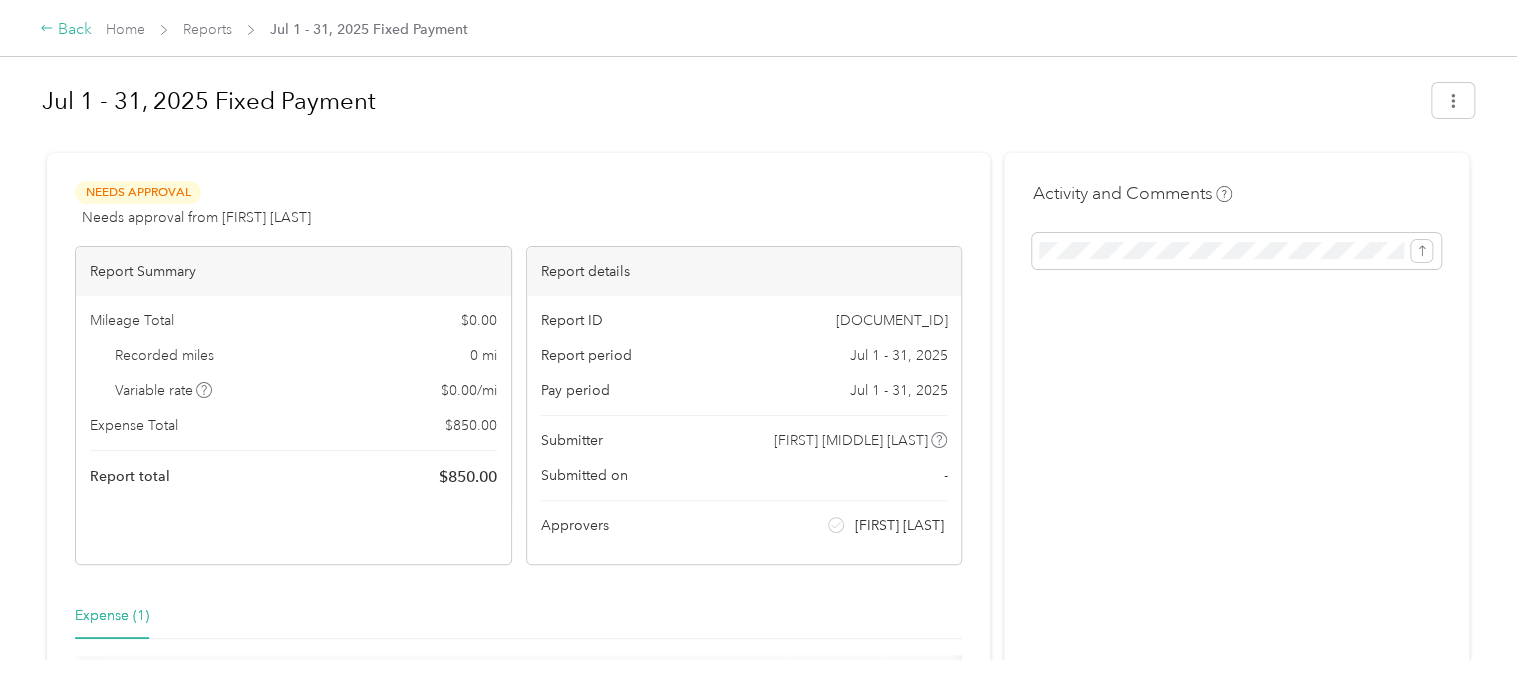 click on "Back" at bounding box center [66, 30] 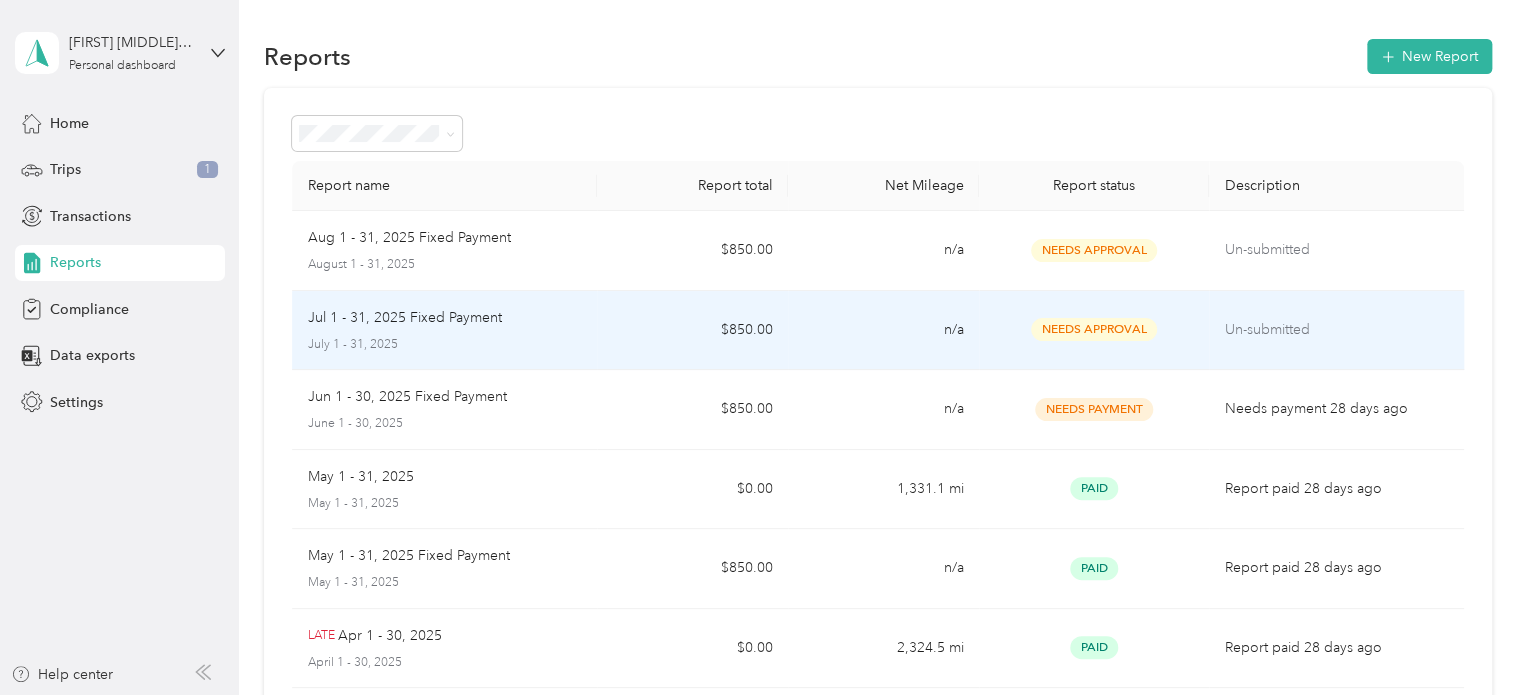 click on "Un-submitted" at bounding box center (1336, 330) 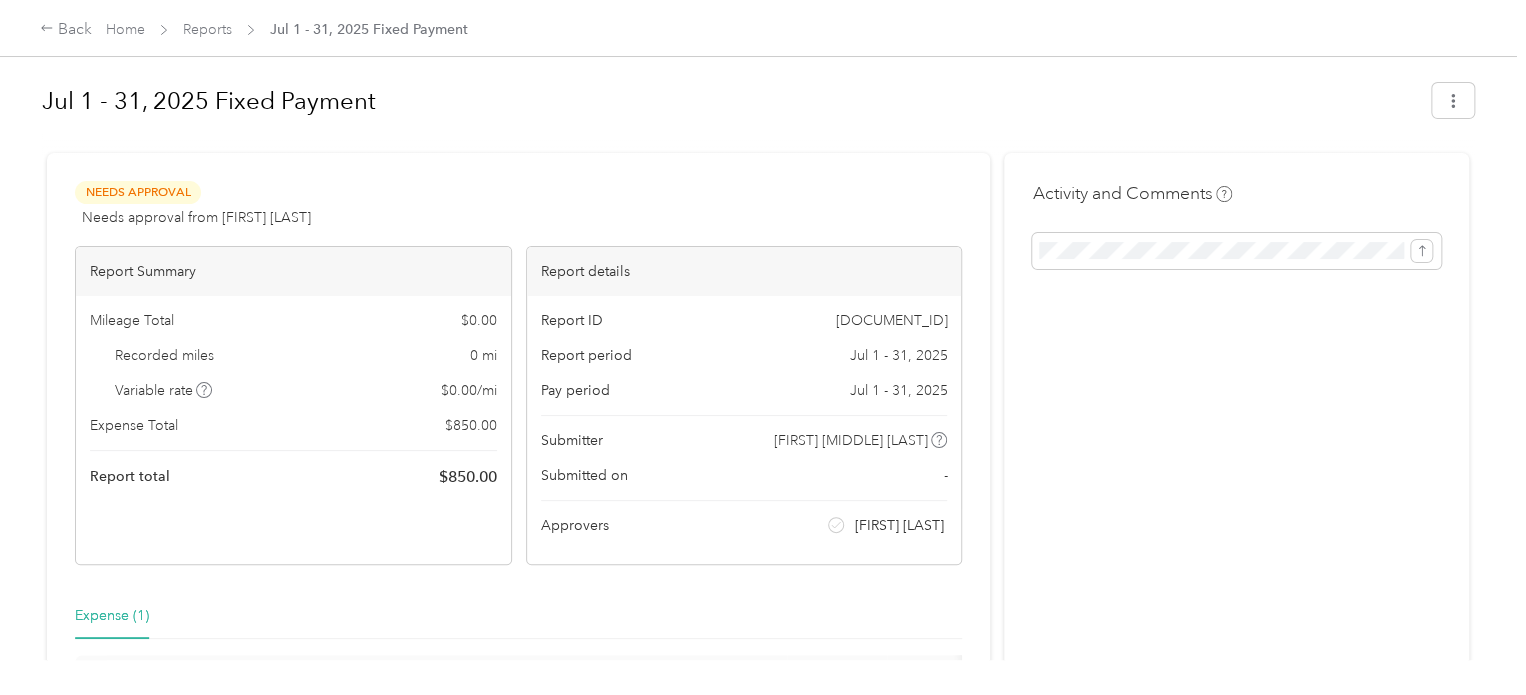 click on "Mileage Total $ 0.00 Recorded miles 0   mi Variable rate   $ 0.00 / mi Expense Total $ 850.00 Report total $ 850.00" at bounding box center (293, 399) 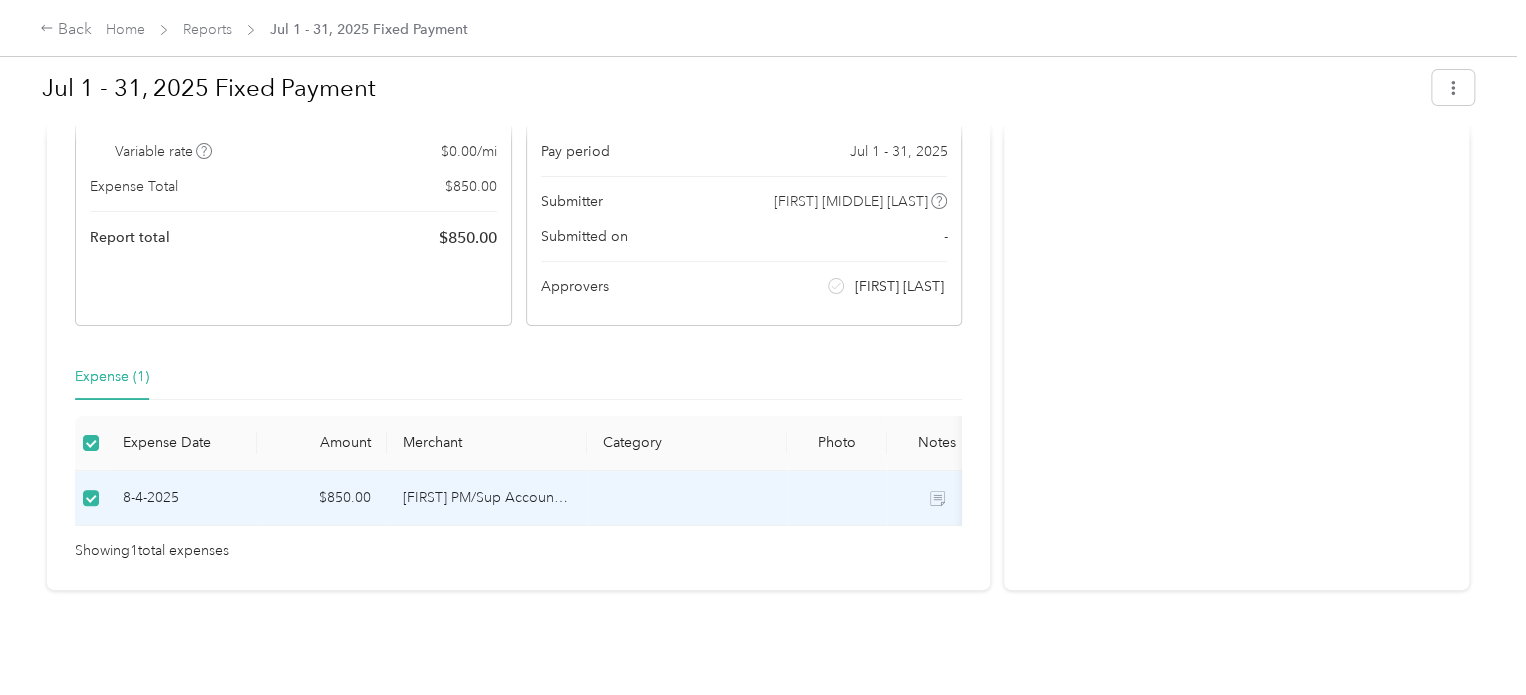 scroll, scrollTop: 0, scrollLeft: 108, axis: horizontal 